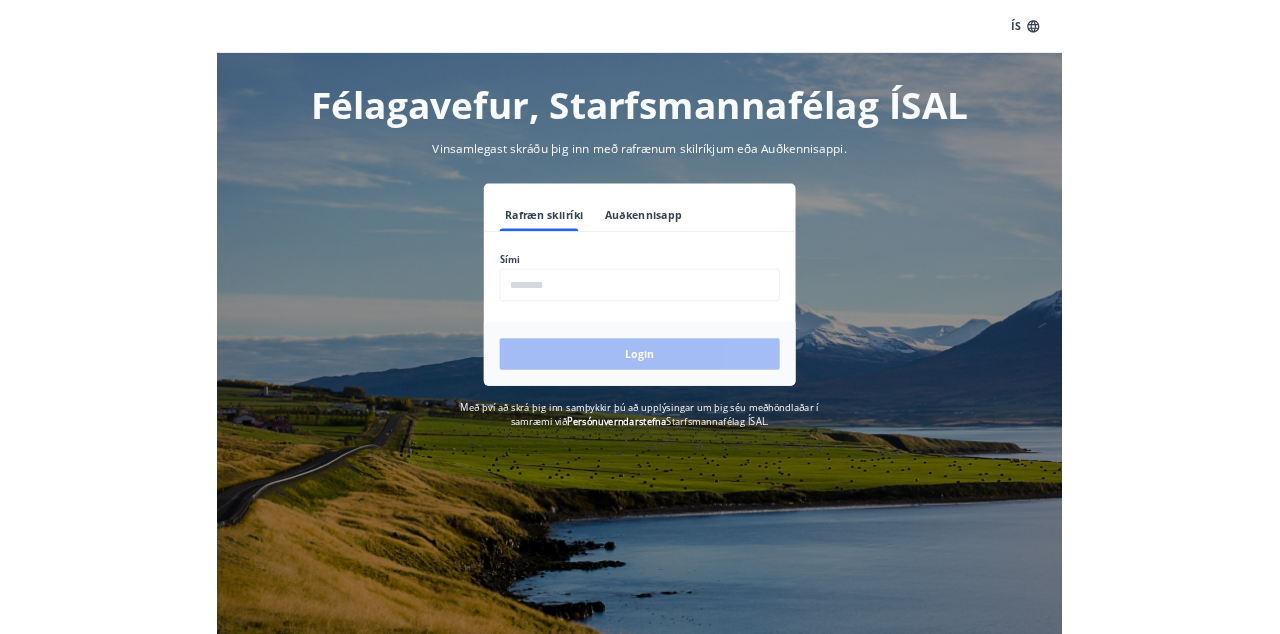 scroll, scrollTop: 0, scrollLeft: 0, axis: both 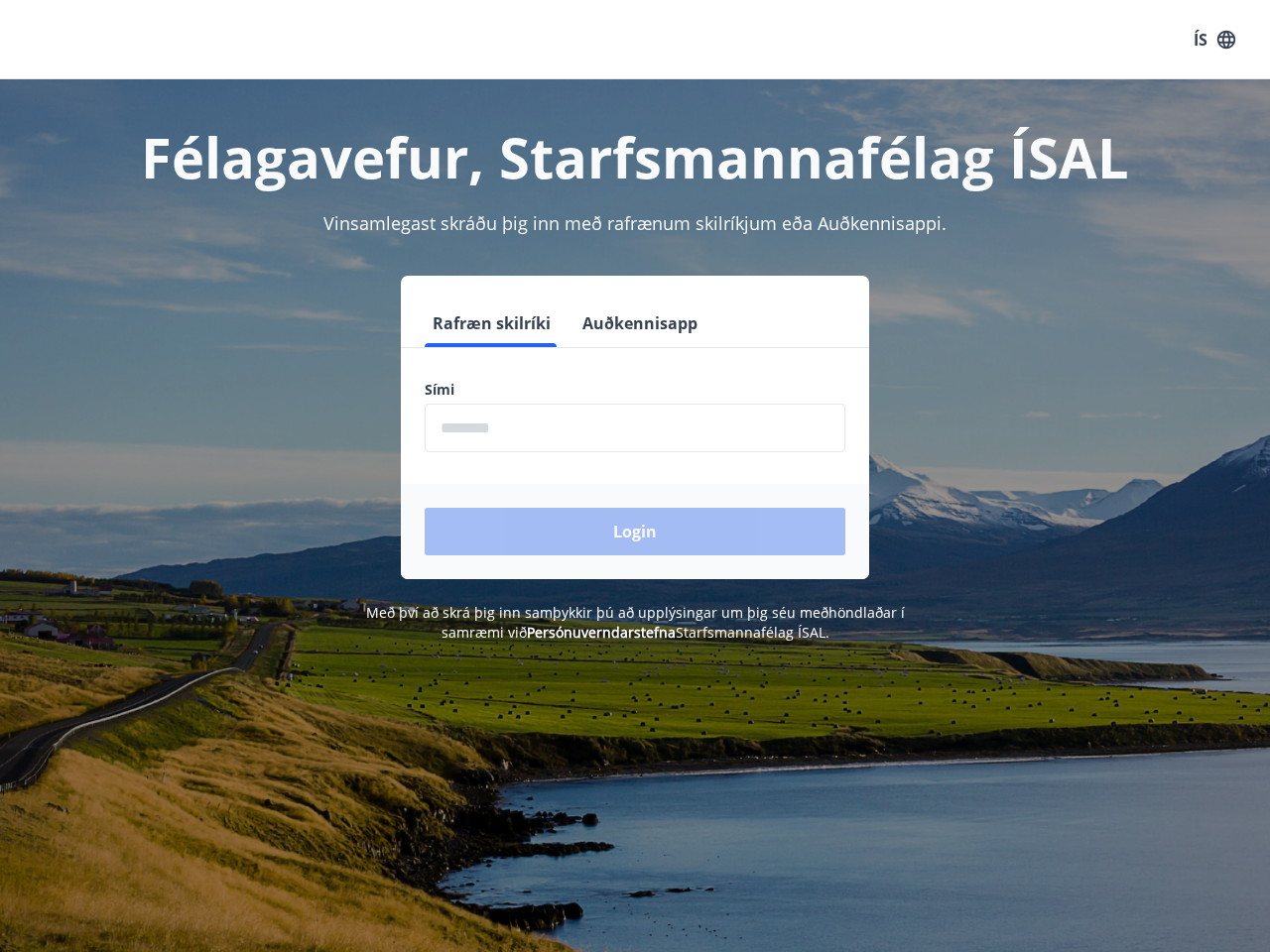 click at bounding box center (635, 427) 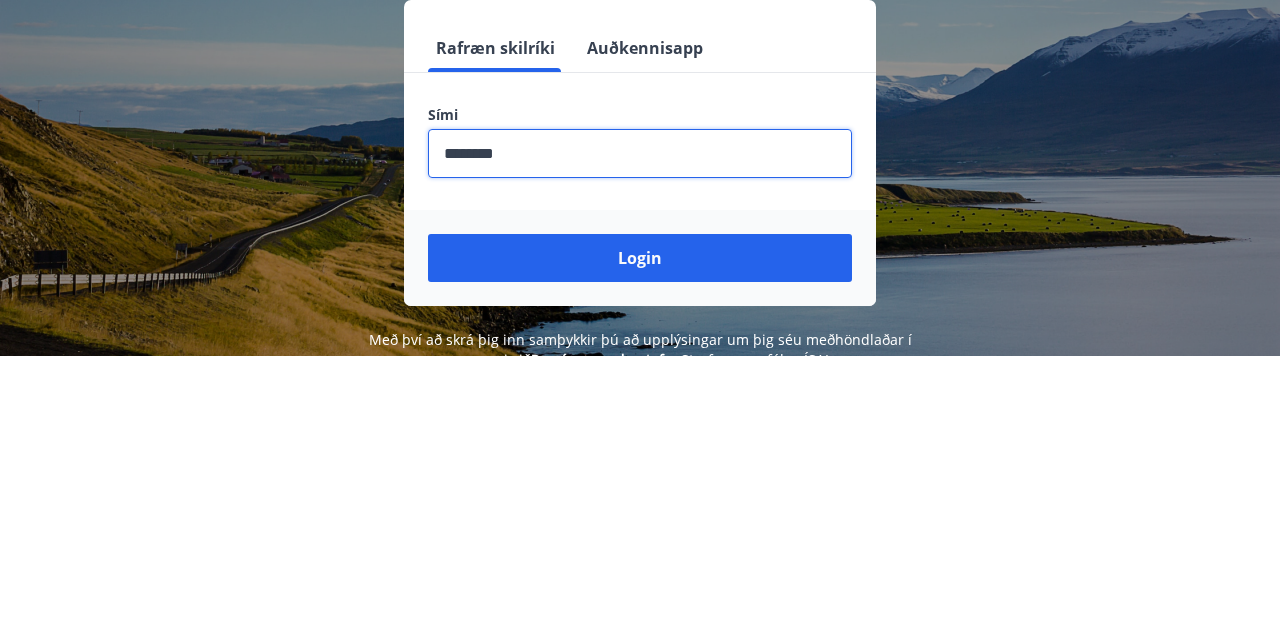 type on "********" 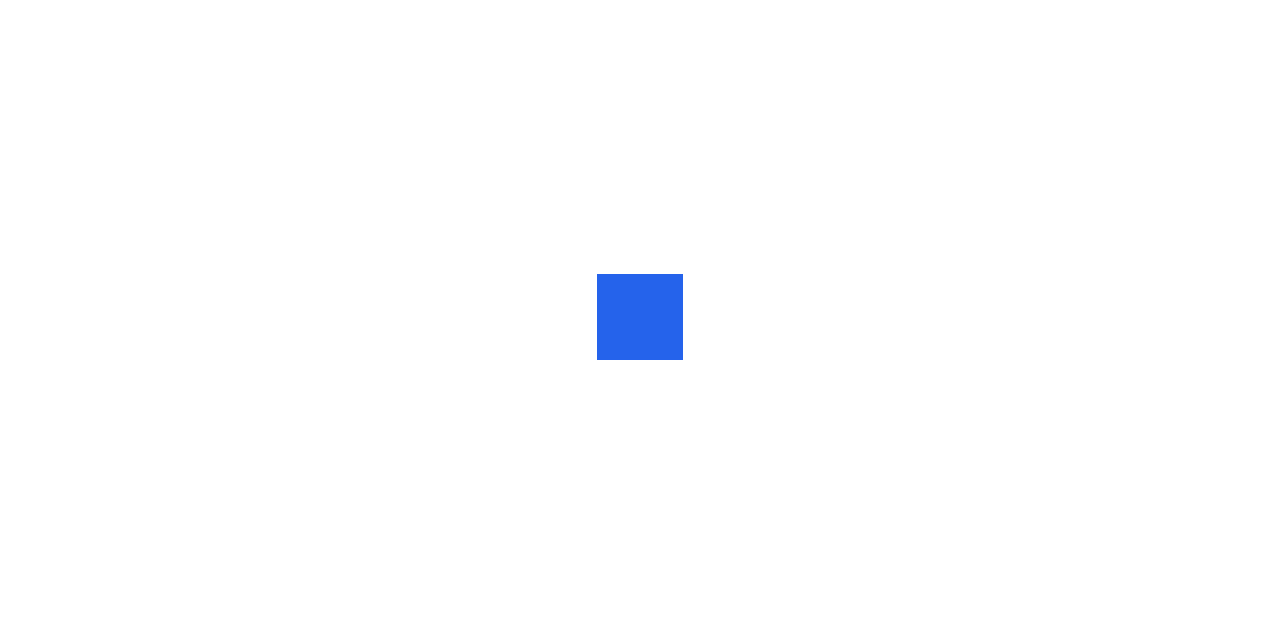 scroll, scrollTop: 0, scrollLeft: 0, axis: both 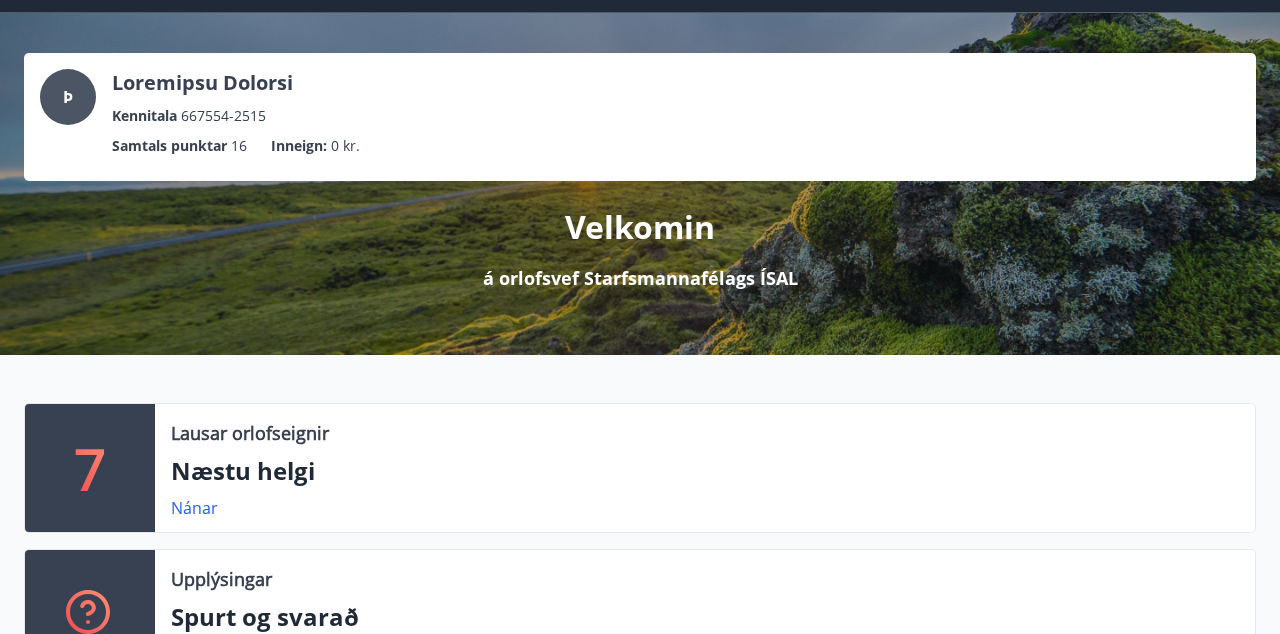 click on "Næstu helgi" at bounding box center [705, 471] 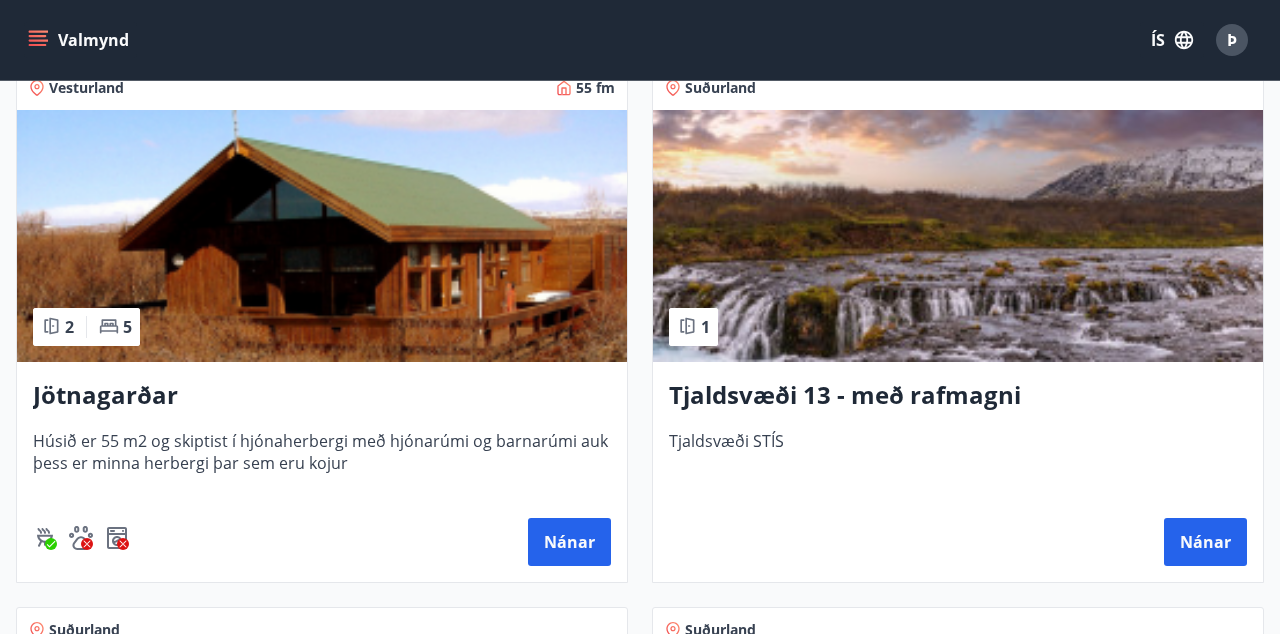 scroll, scrollTop: 427, scrollLeft: 0, axis: vertical 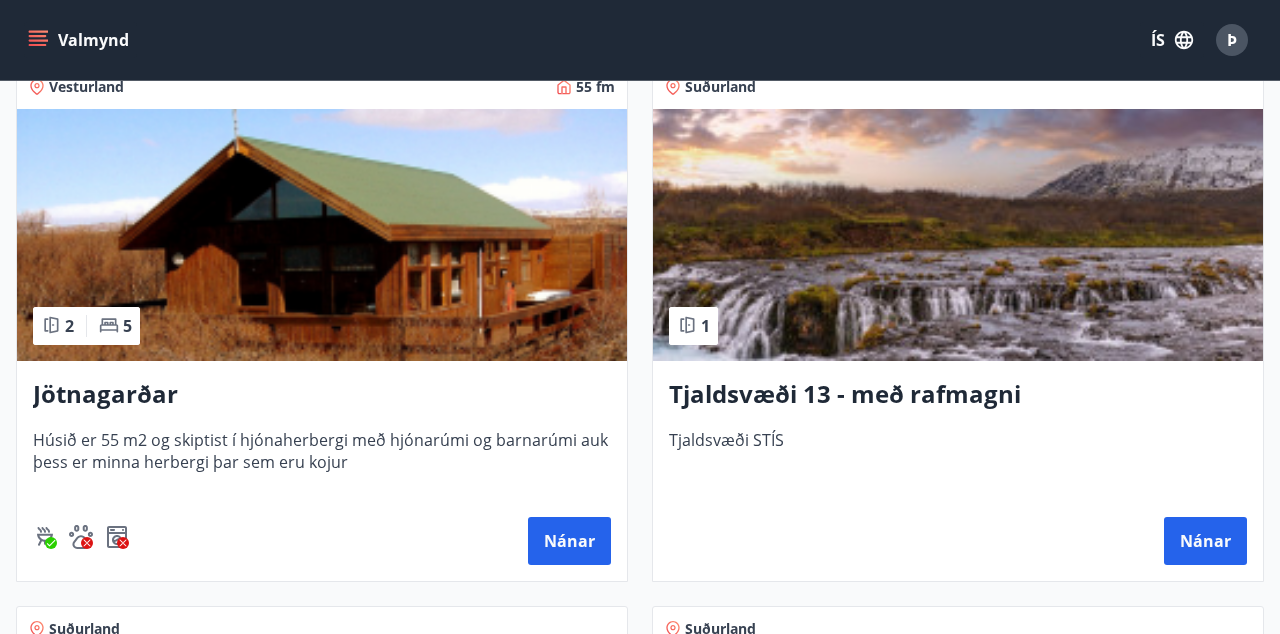 click on "Nánar" at bounding box center (569, 541) 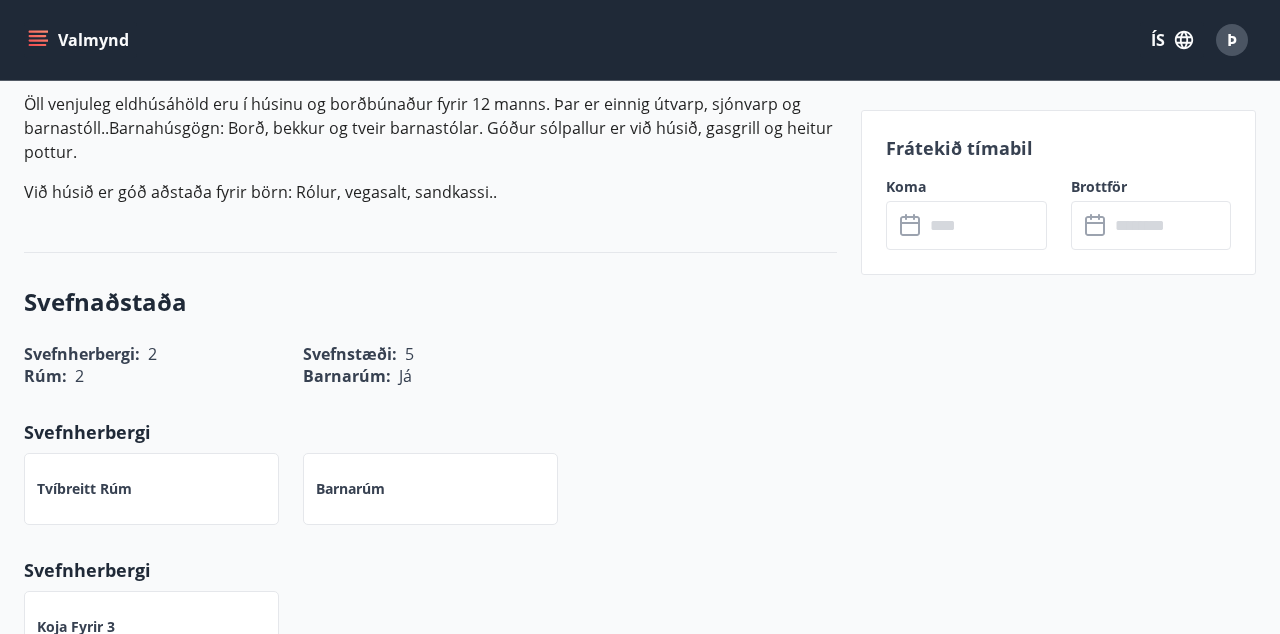 scroll, scrollTop: 710, scrollLeft: 0, axis: vertical 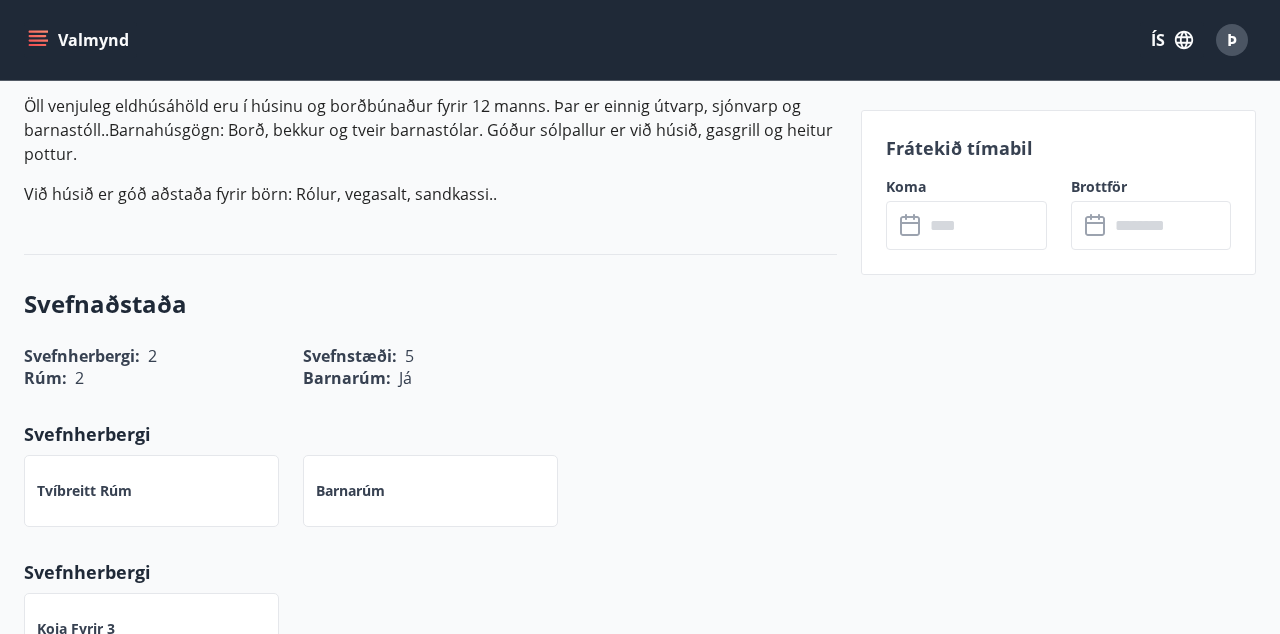 click at bounding box center [985, 225] 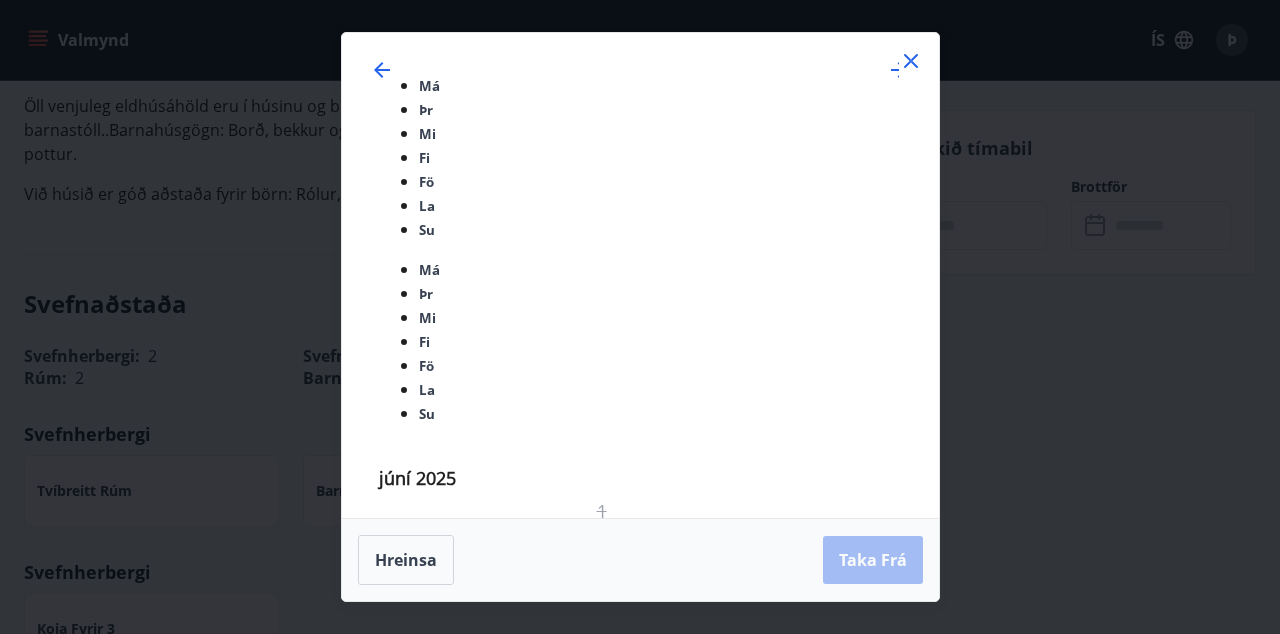 click on "11" at bounding box center [542, 875] 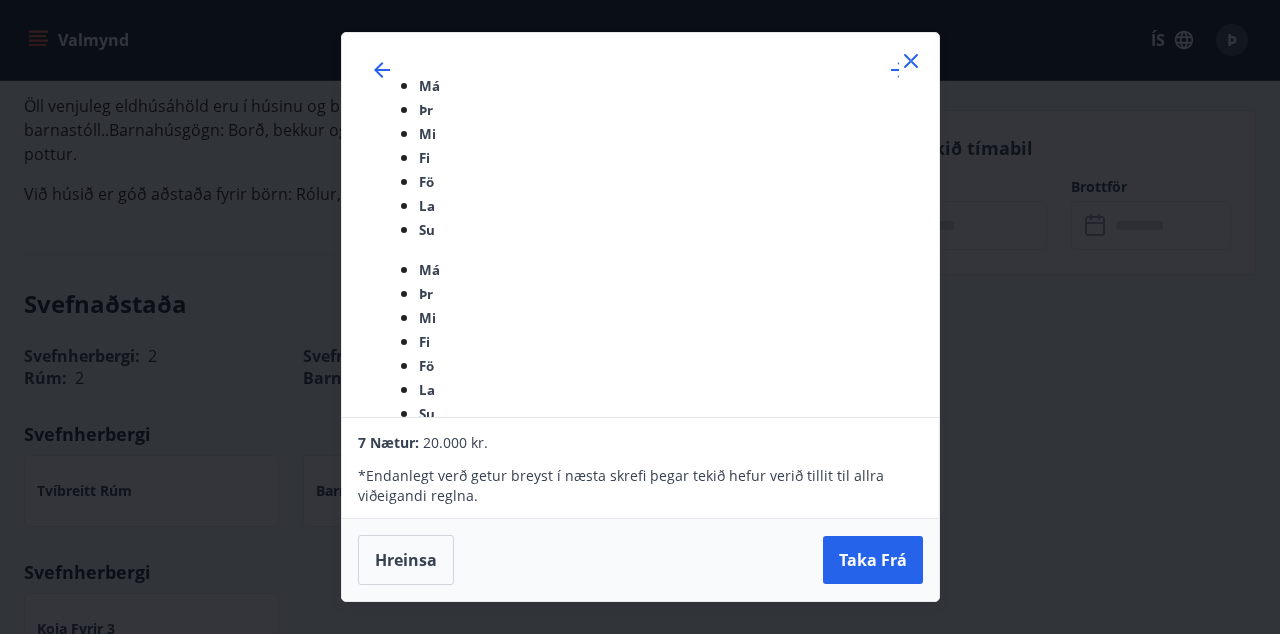click on "Lo Ip Do Si Am Co Ad El Se Do Ei Te In Ut labo 2755 9 5 2 1 2 5 5 3 1 82 64 43 60 54 53 50 26 89 88 24 22 64 88 82 09 06 95 64 25 21 etdo 9283 4 3 5 5 2 8 8 0 4 57 25 39 30 10 33 53 15 98 92 42 94 98 64 27 68 67 25 25 97 75 49 magna 1149 2 2 9 7 6 1 1 5 7 88 03 41 75 31 77 15 65 62 00 42 04 40 89 75 26 53 45 40 91 53 84 aliquaeni 3189 0 3 5 4 7 0 5 4 1 83 31 23 92 41 69 43 05 47 39 75 35 07 10 99 22 26 68 14 32 69 8 Admin: 62.988 ve. * Quisnostr exer ullam labori n aliqu exeaco conse duisa irure inrep volupt vel essec fugiatnull pariat. Excepte Sint Occ" at bounding box center (640, 317) 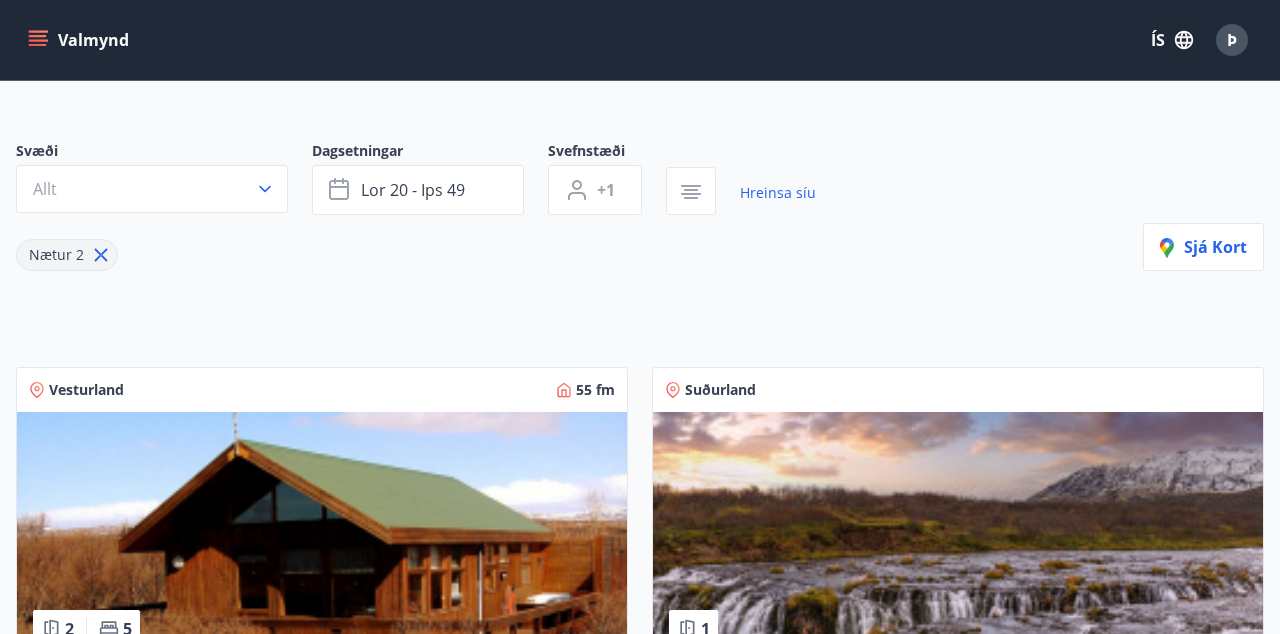 scroll, scrollTop: 132, scrollLeft: 0, axis: vertical 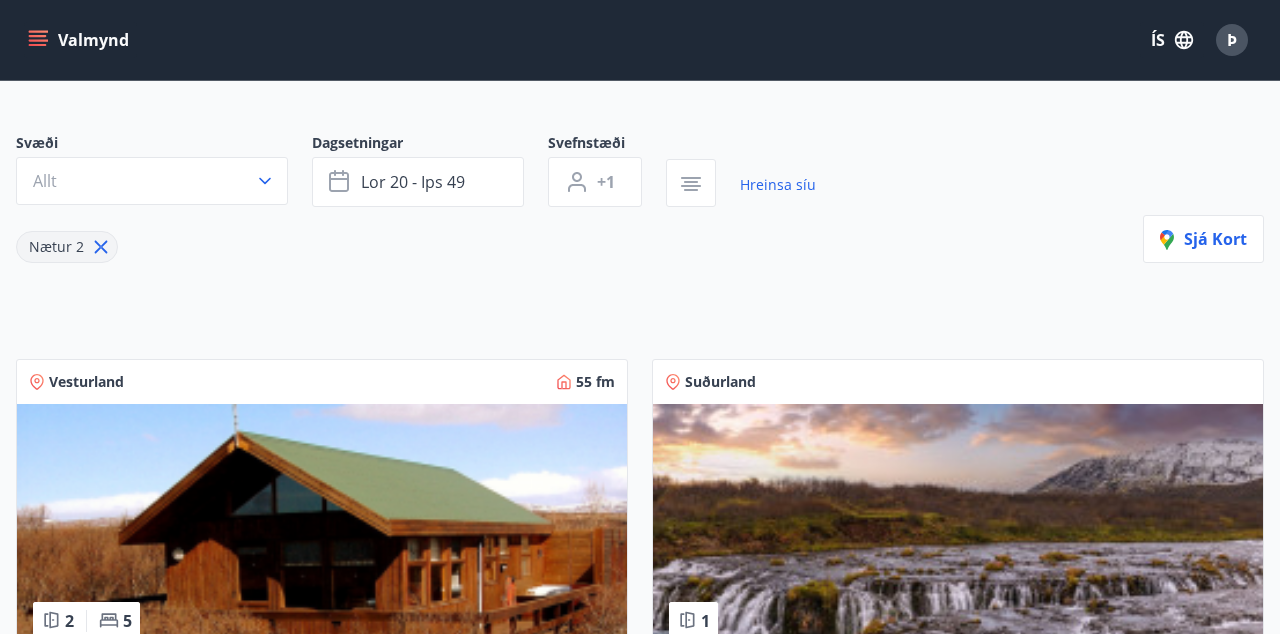 click on "lor 20 - ips 49" at bounding box center (418, 182) 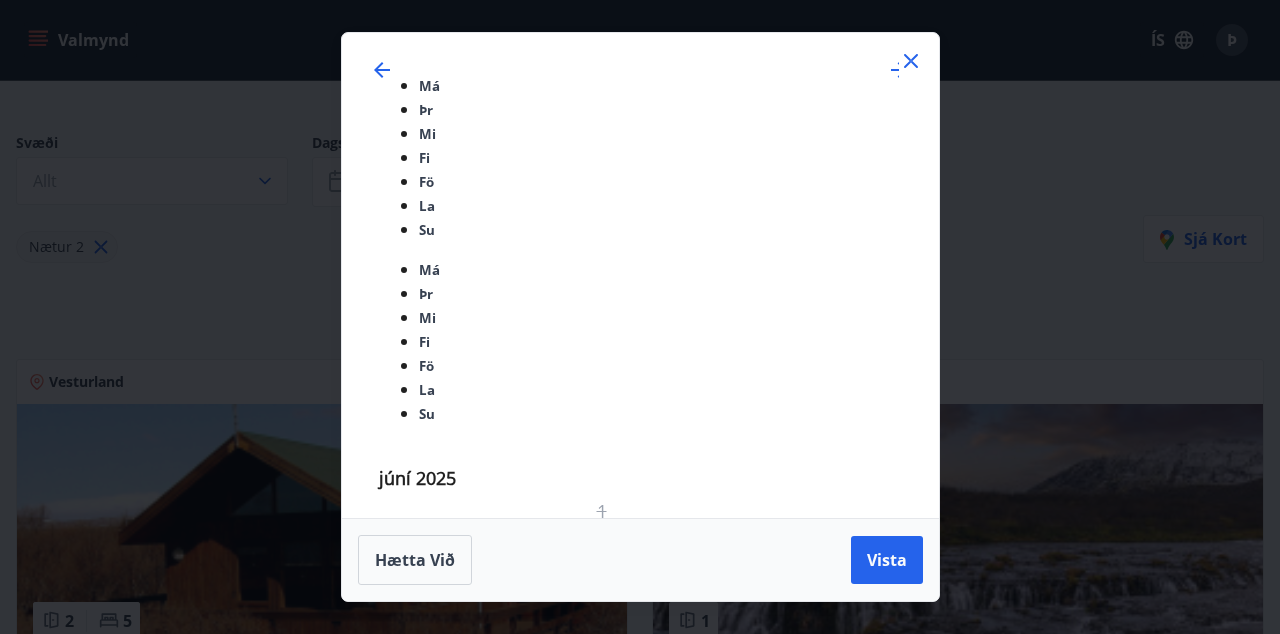 click at bounding box center (911, 61) 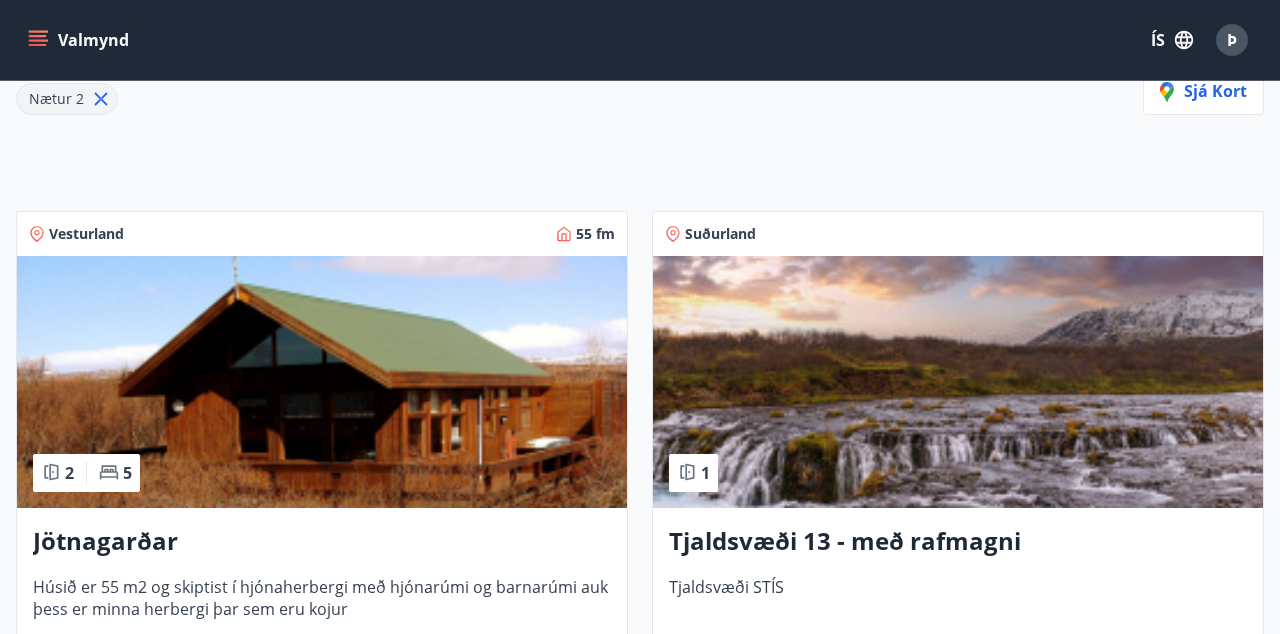 click on "Nánar" at bounding box center (569, 688) 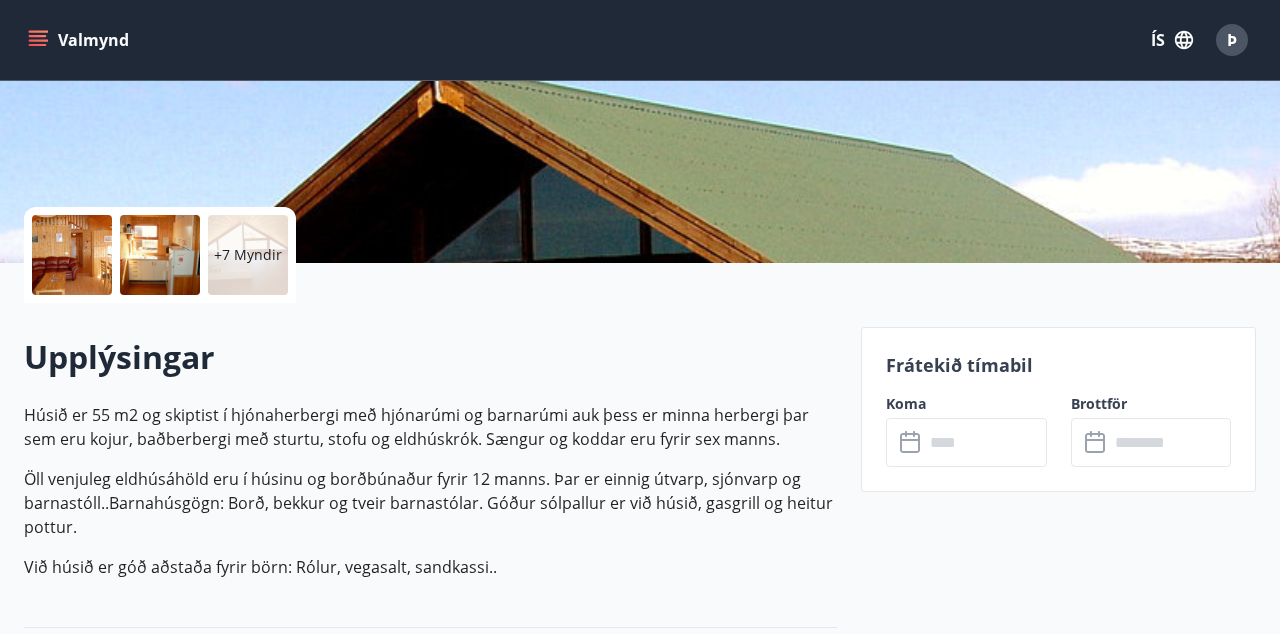 scroll, scrollTop: 342, scrollLeft: 0, axis: vertical 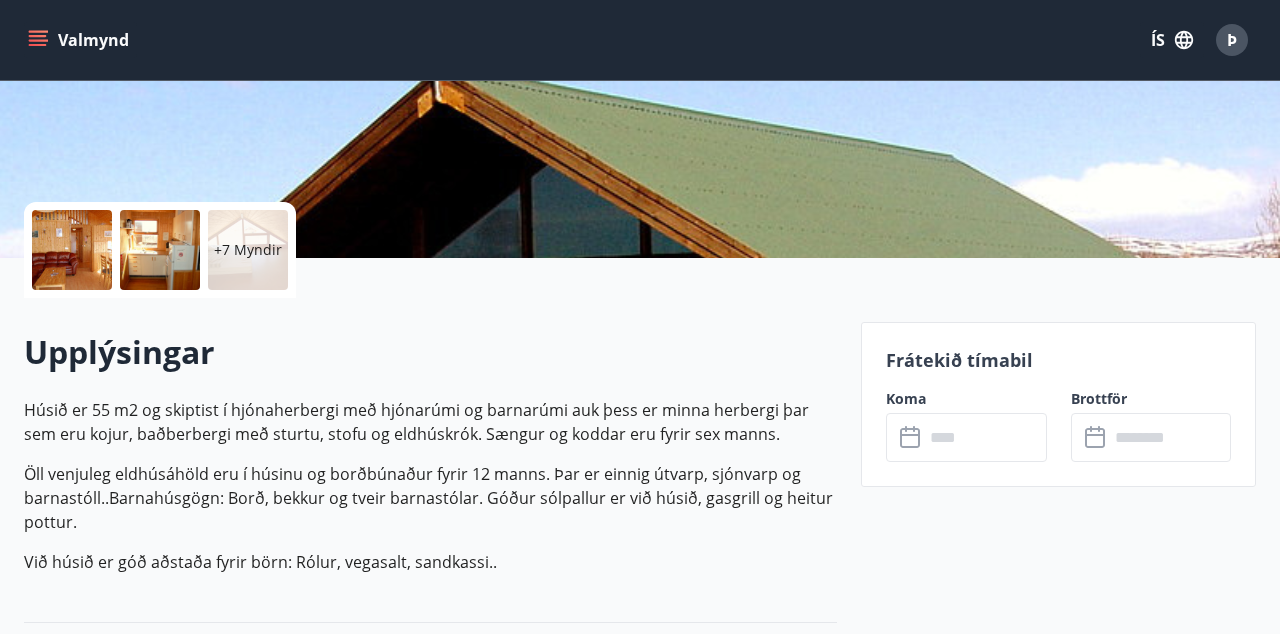 click at bounding box center (160, 250) 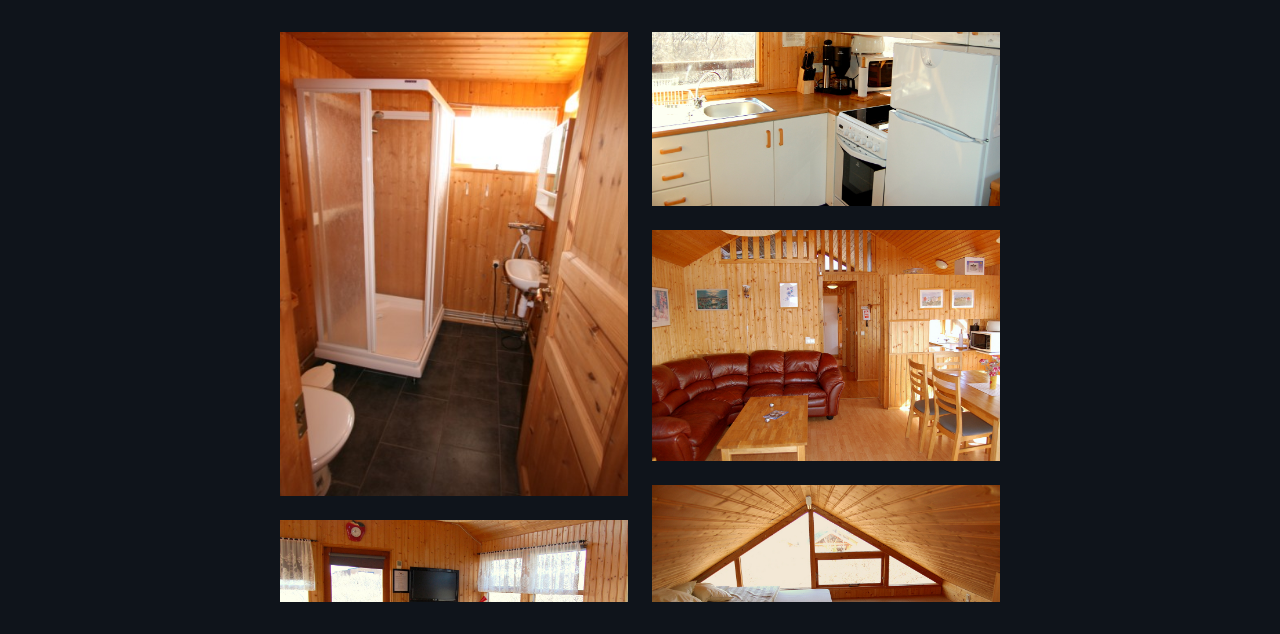 scroll, scrollTop: 0, scrollLeft: 0, axis: both 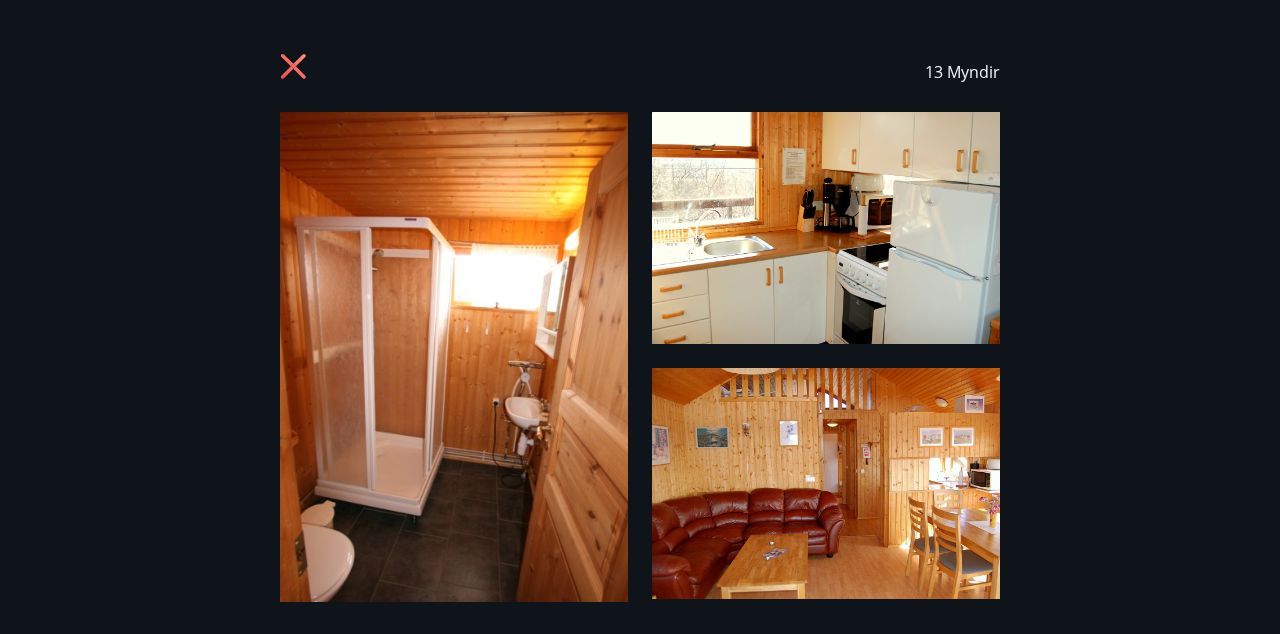 click at bounding box center [293, 66] 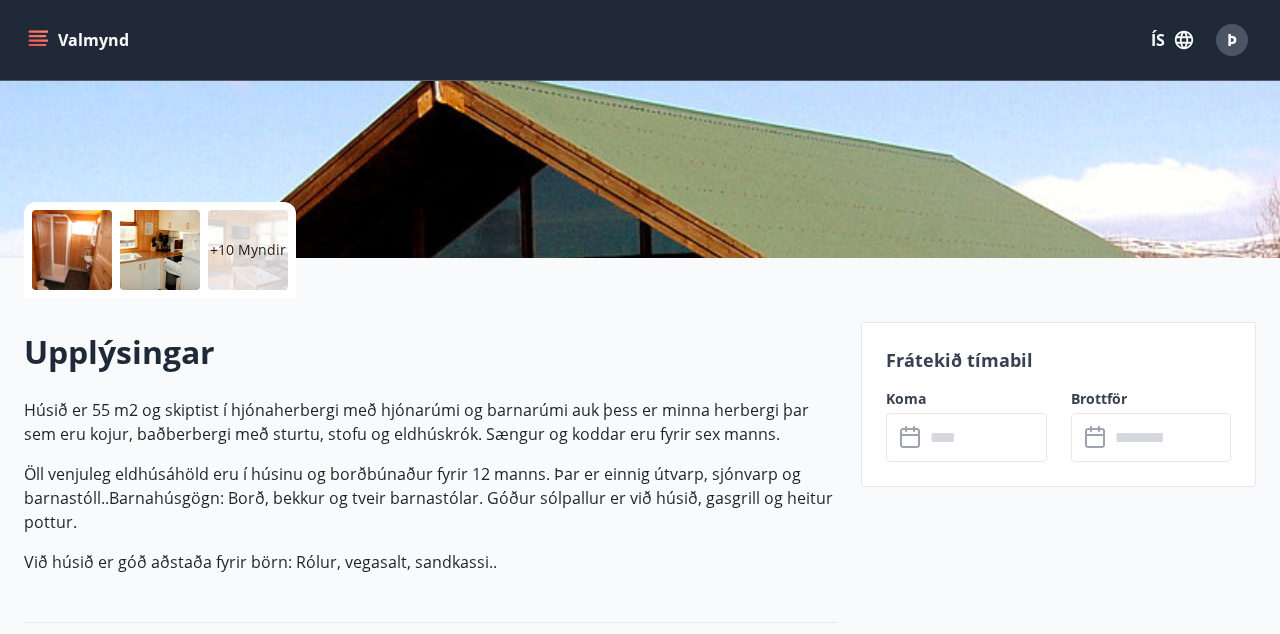 click on "Þ" at bounding box center [1232, 40] 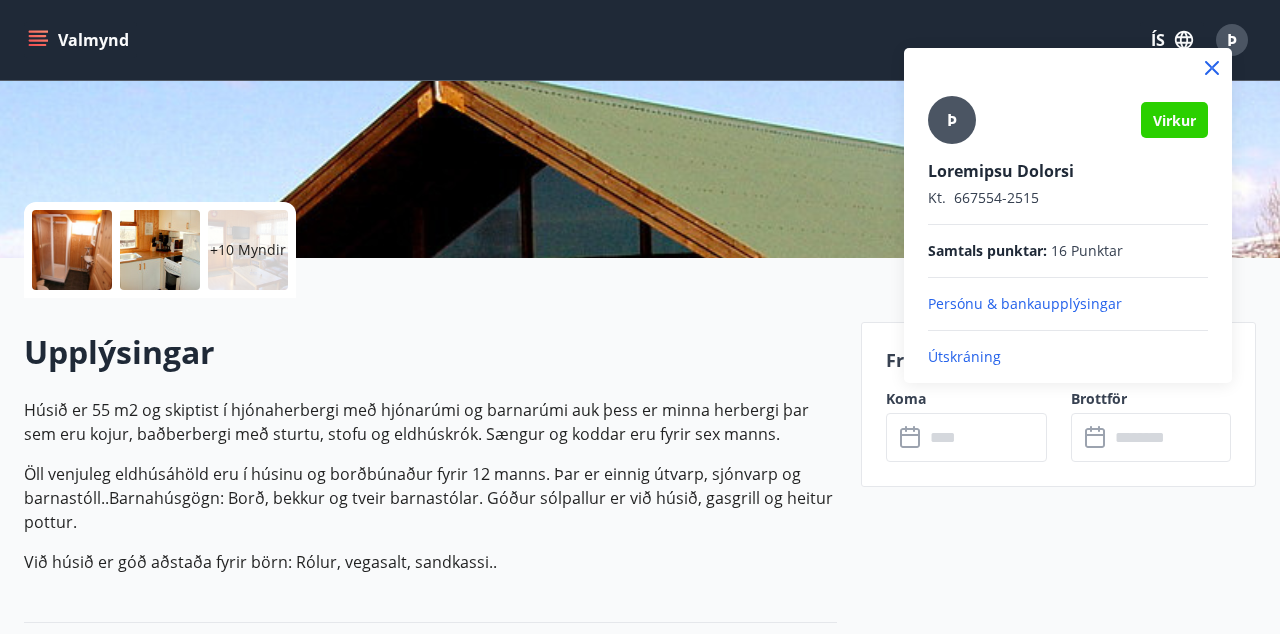 click at bounding box center (640, 317) 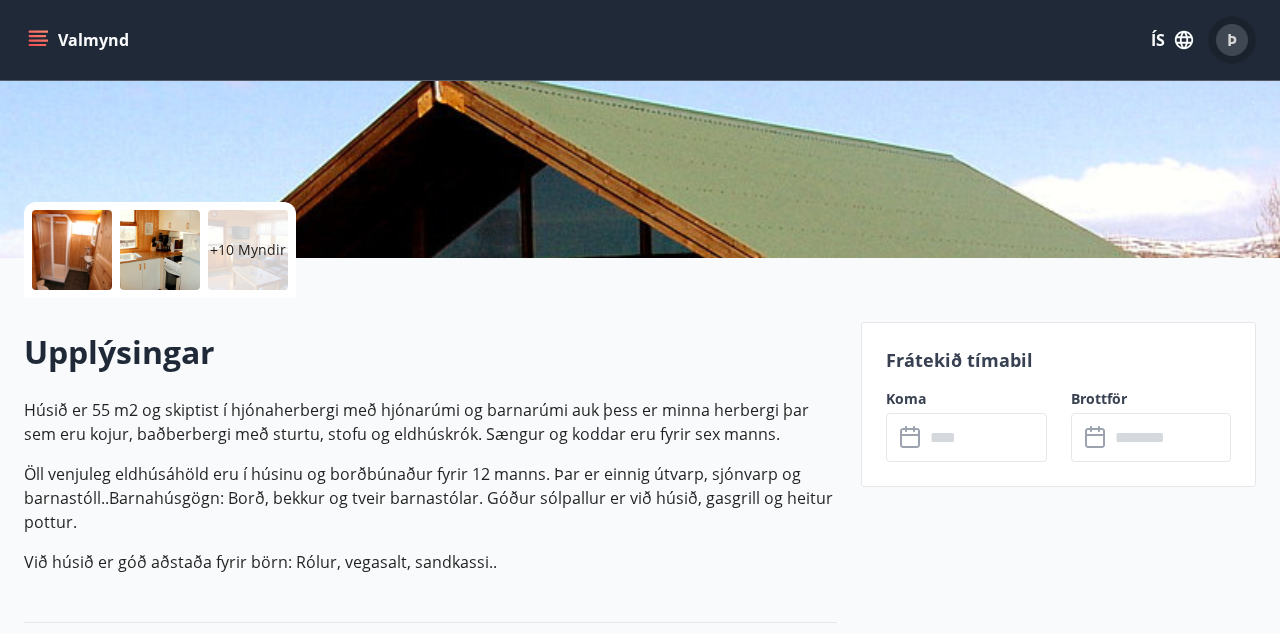 click on "Þ" at bounding box center [1232, 40] 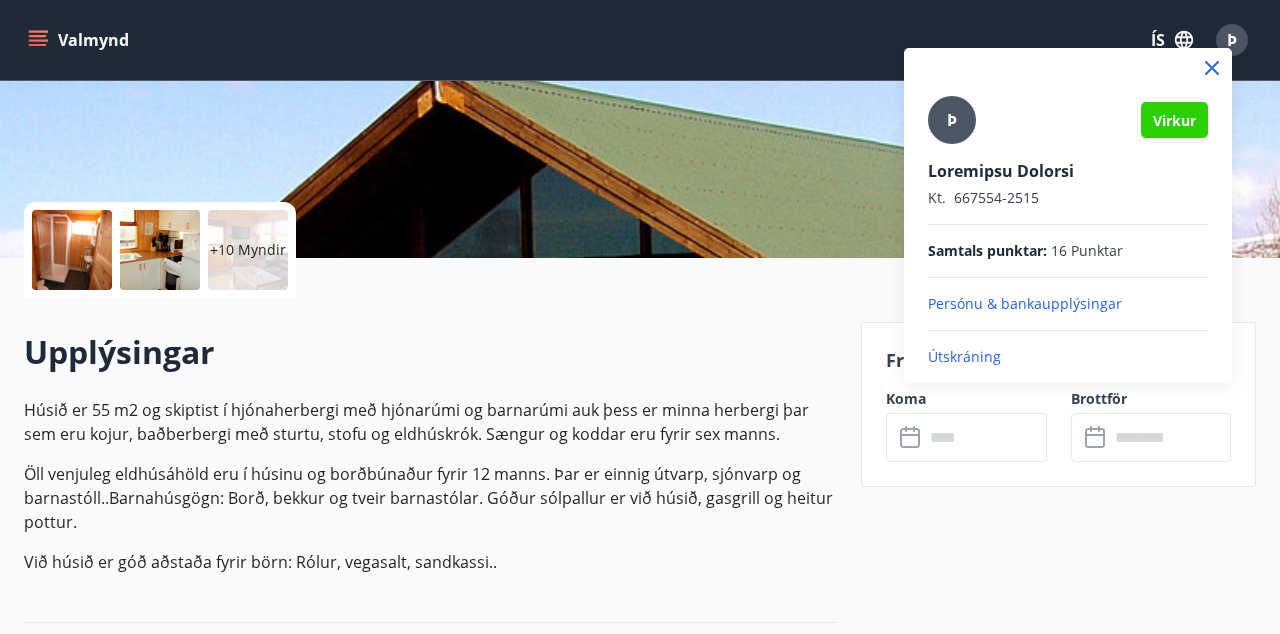 click at bounding box center [640, 317] 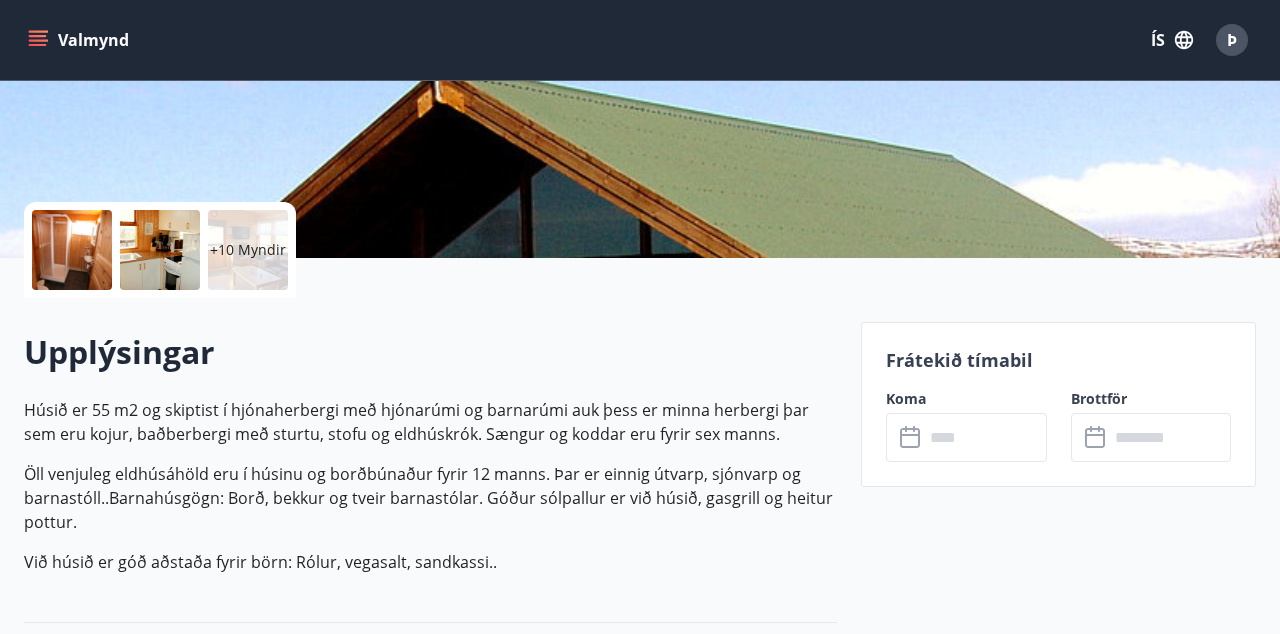 scroll, scrollTop: 321, scrollLeft: 0, axis: vertical 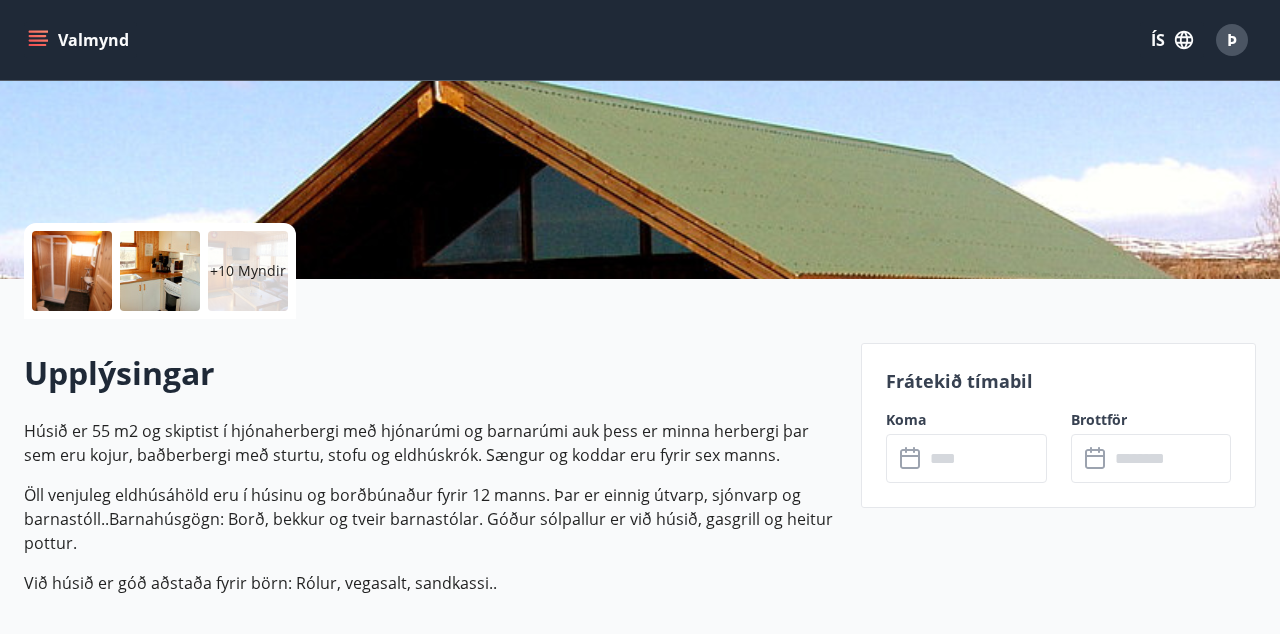 click at bounding box center (160, 271) 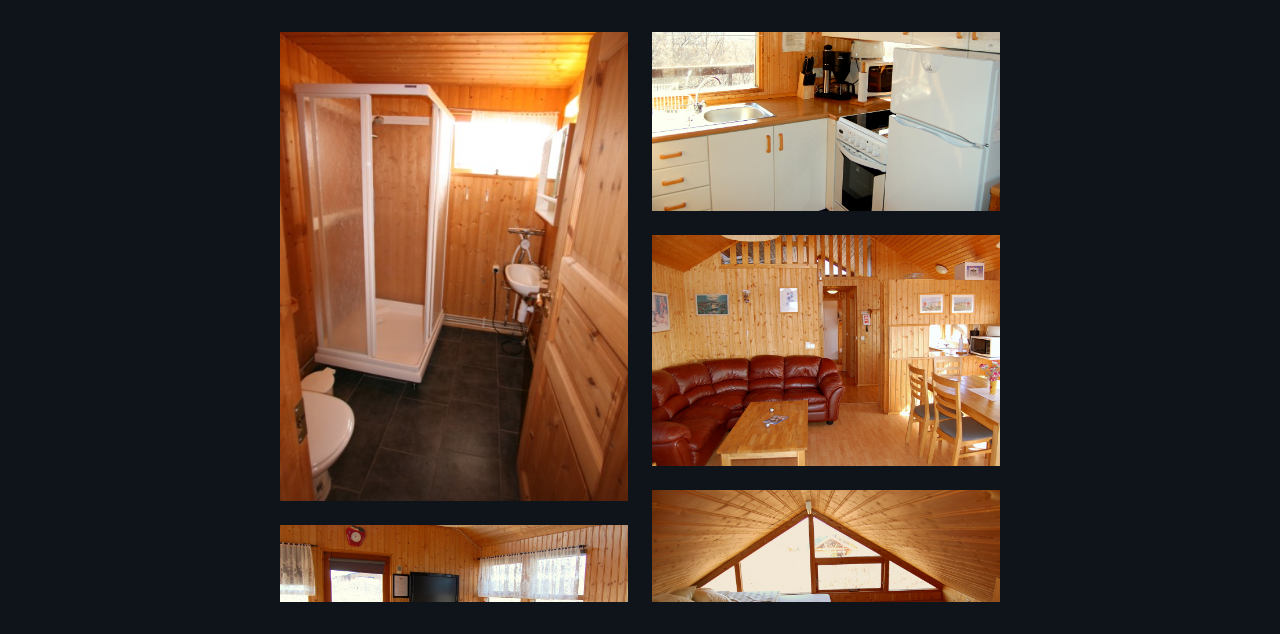 scroll, scrollTop: 0, scrollLeft: 0, axis: both 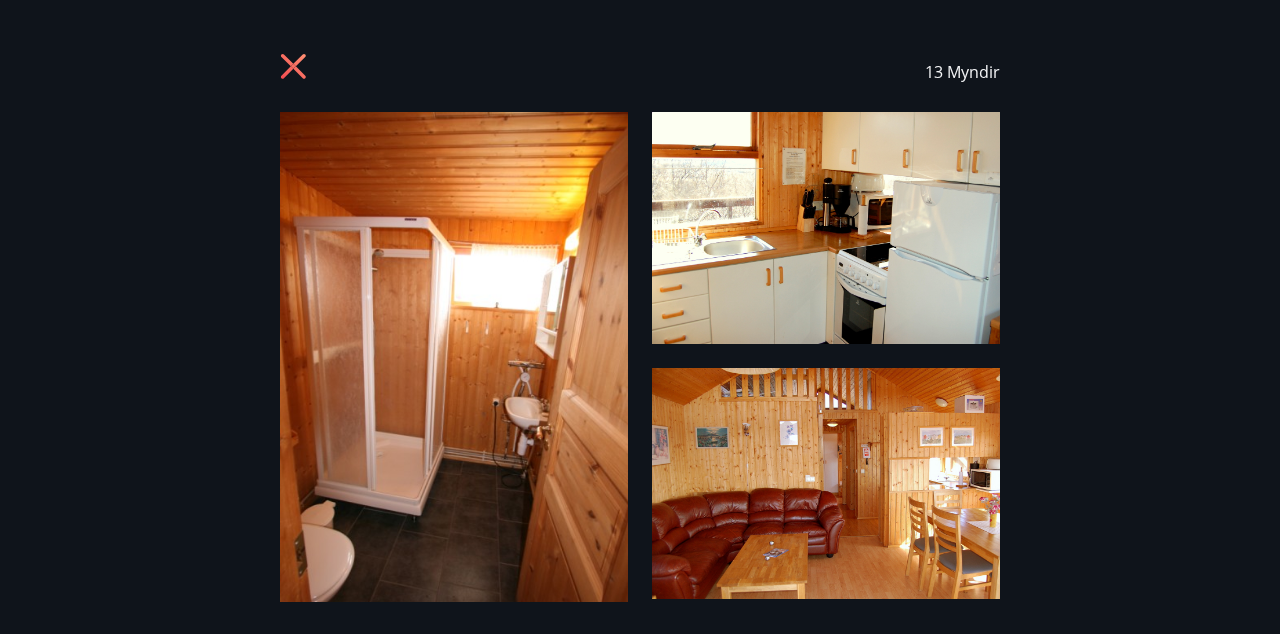 click at bounding box center [296, 69] 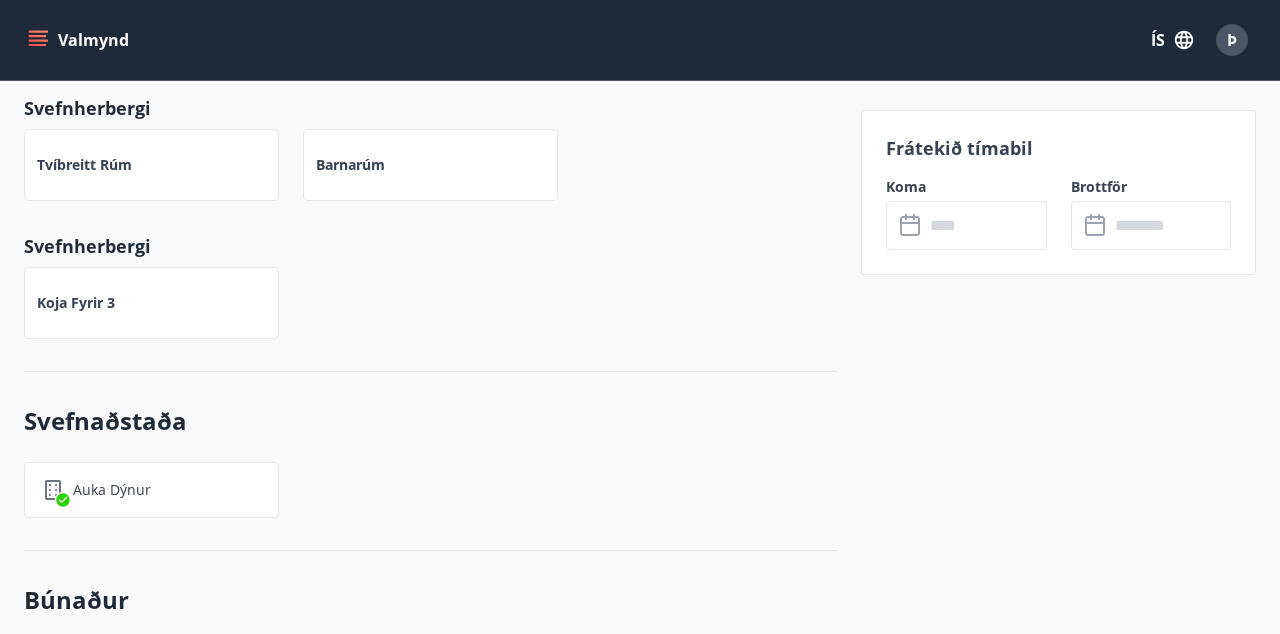 scroll, scrollTop: 1033, scrollLeft: 0, axis: vertical 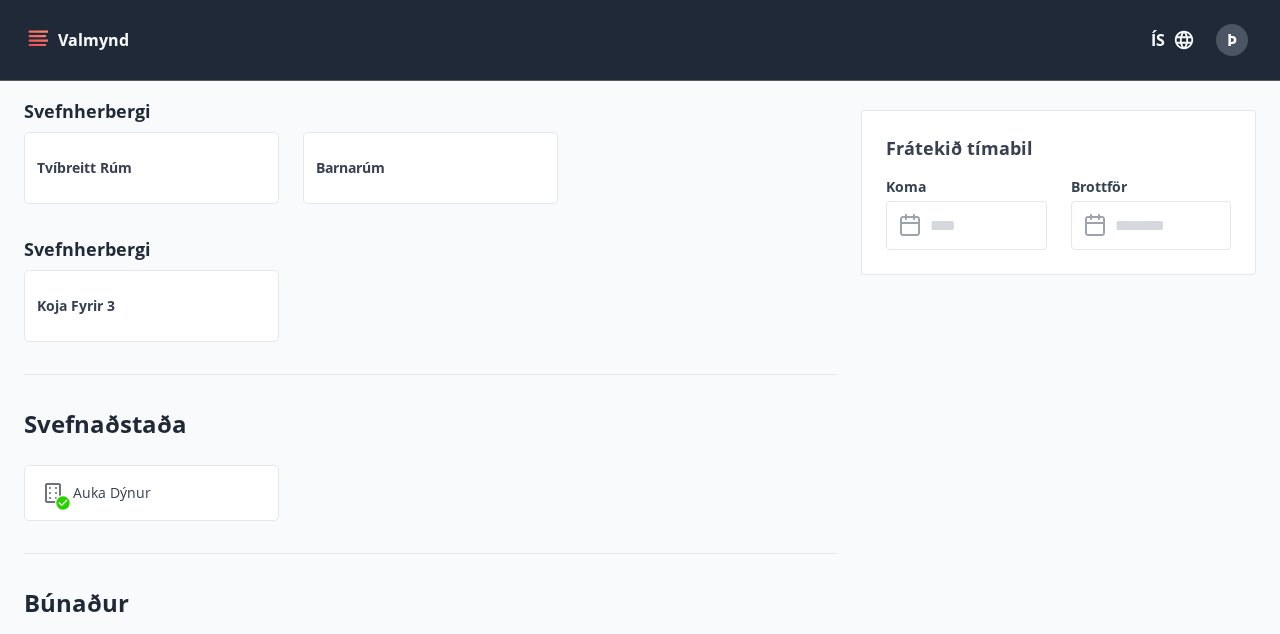 click at bounding box center (985, 225) 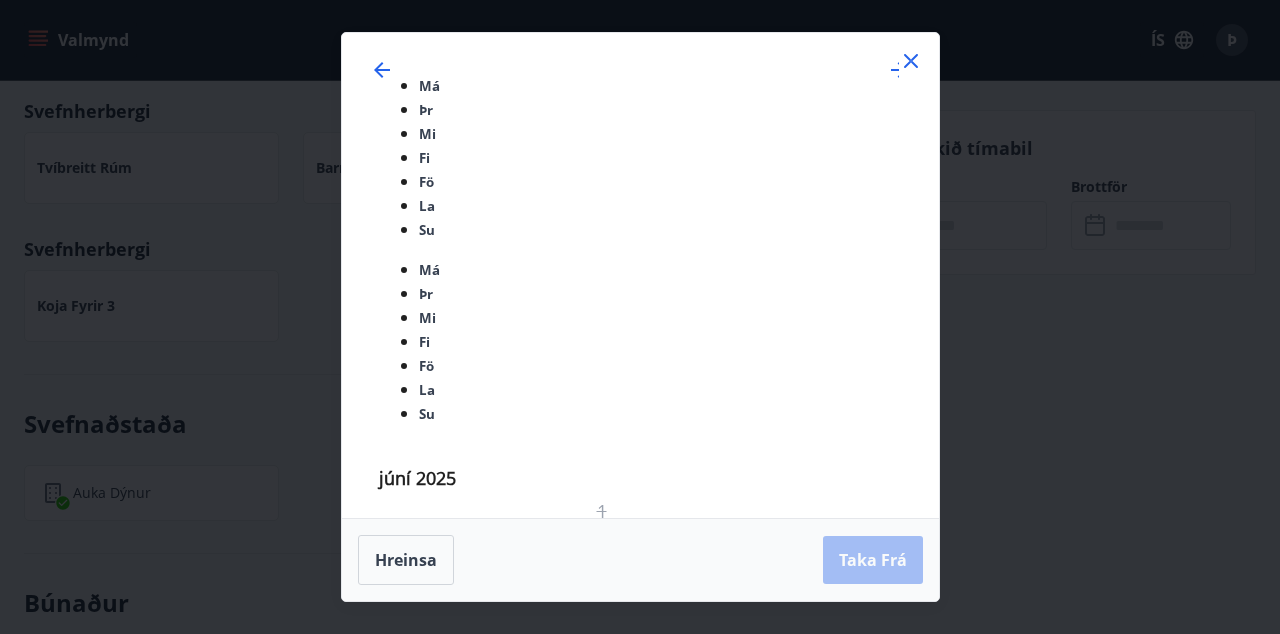 click on "11" at bounding box center (542, 875) 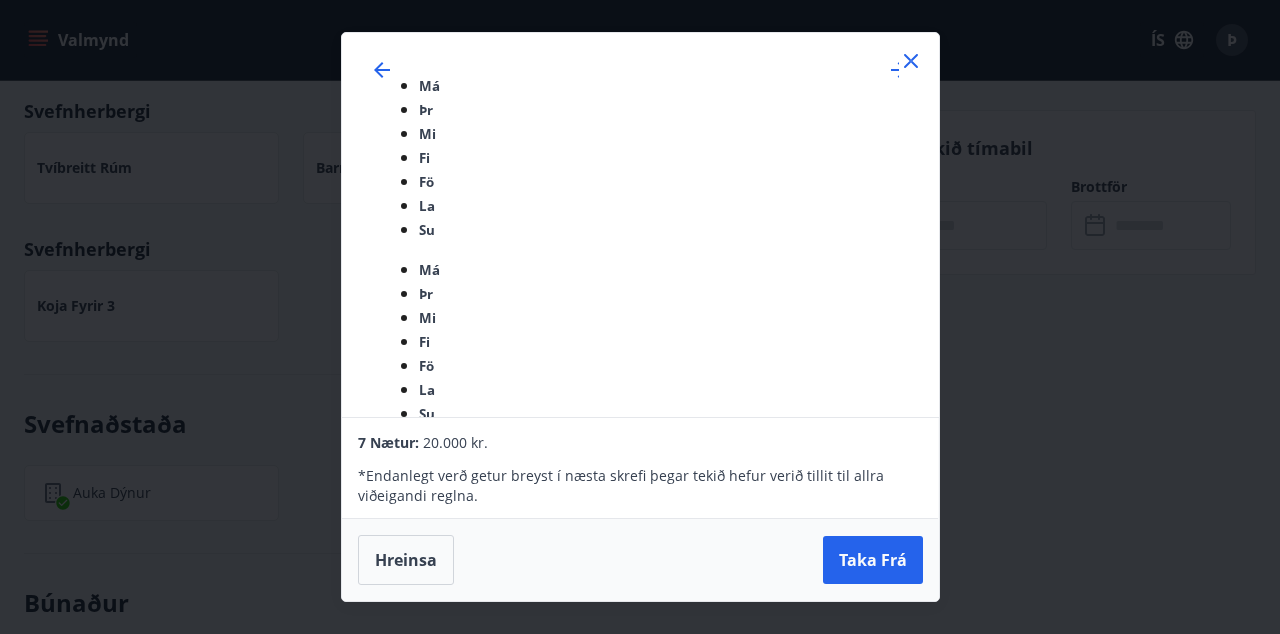 click on "18" at bounding box center (542, 911) 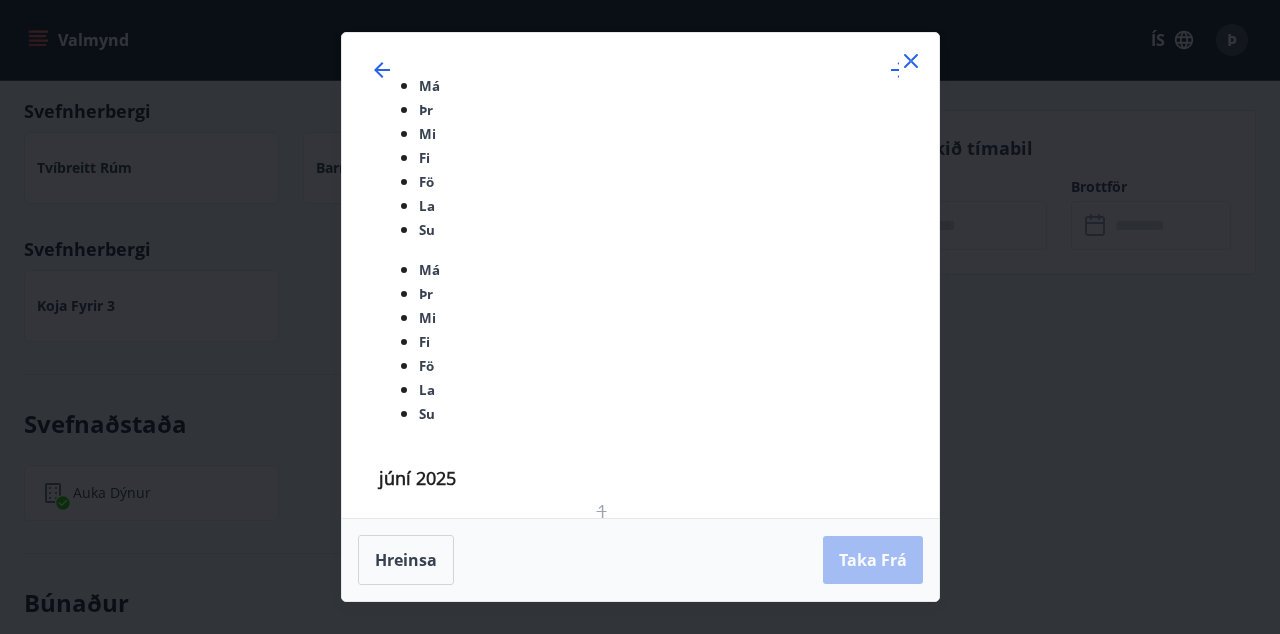 click on "11" at bounding box center (542, 875) 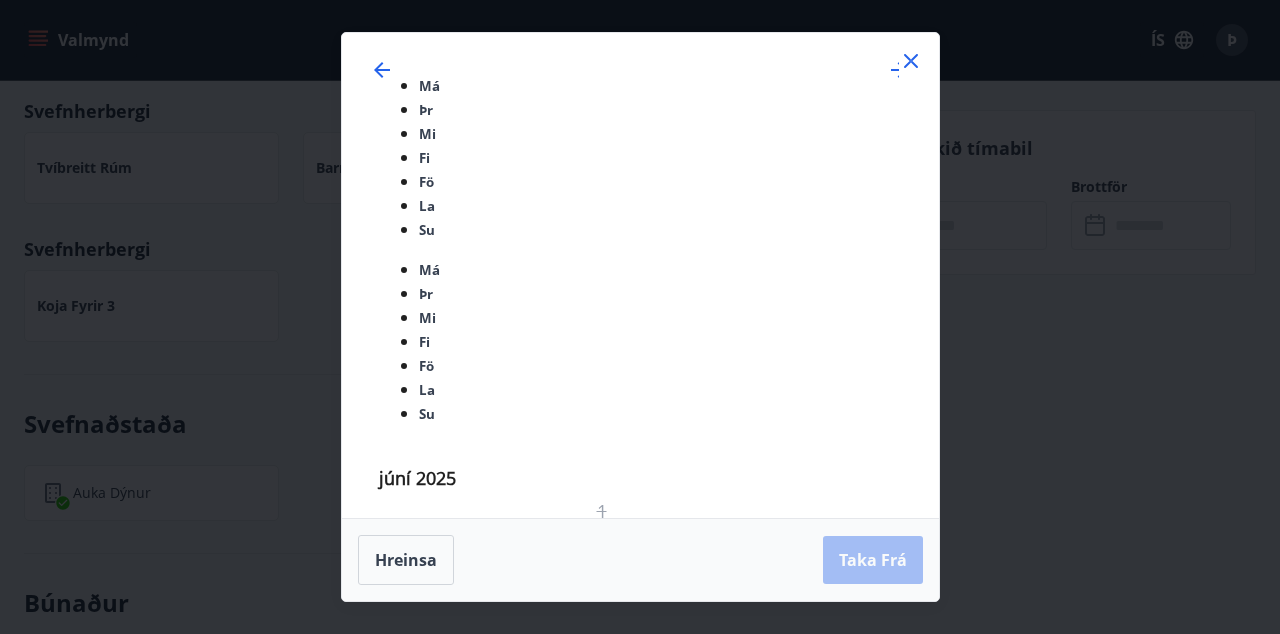 click on "11" at bounding box center [542, 875] 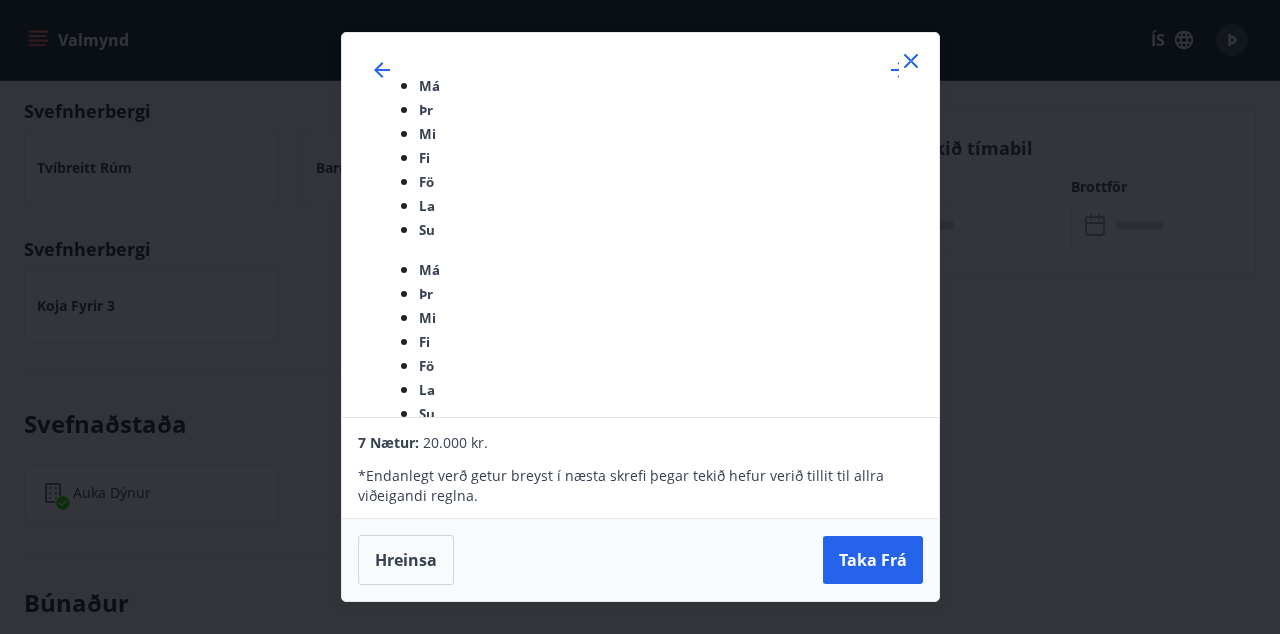 click on "Taka Frá" at bounding box center [873, 560] 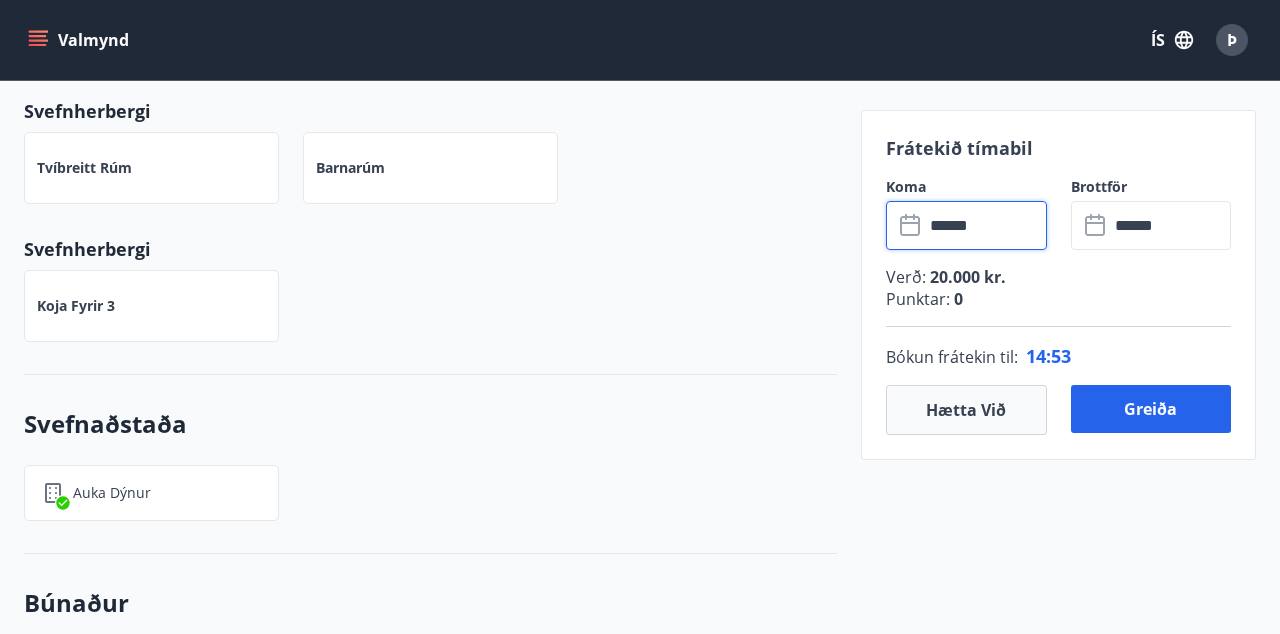 click on "Greiða" at bounding box center (1151, 409) 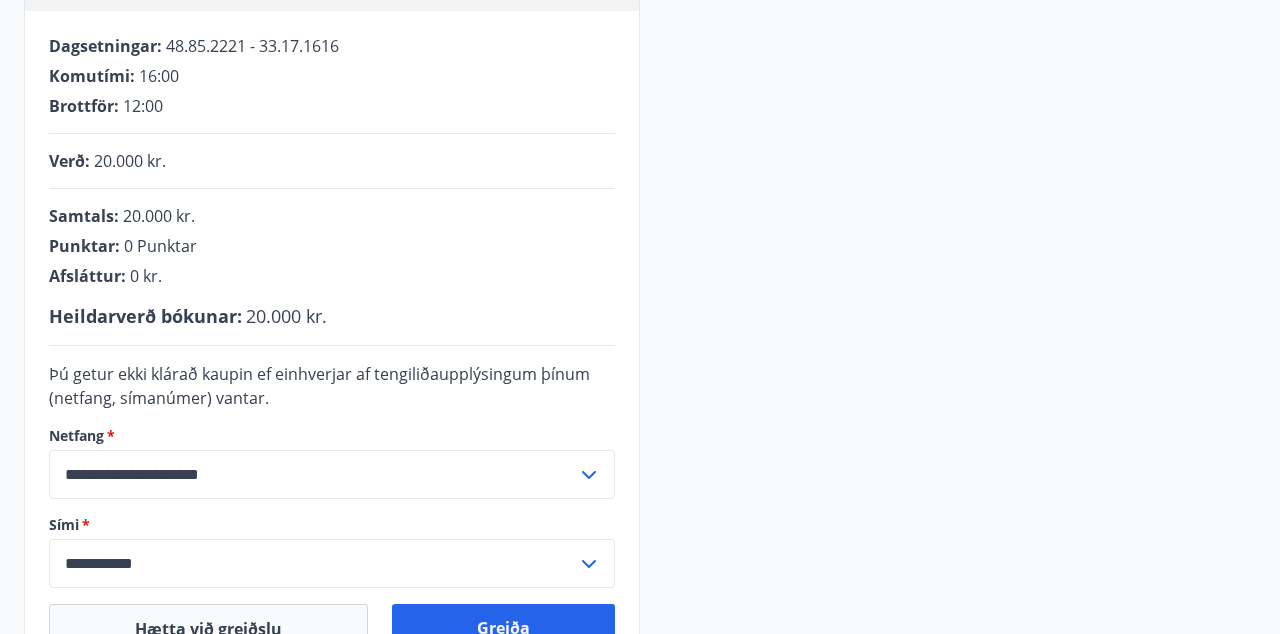 scroll, scrollTop: 378, scrollLeft: 0, axis: vertical 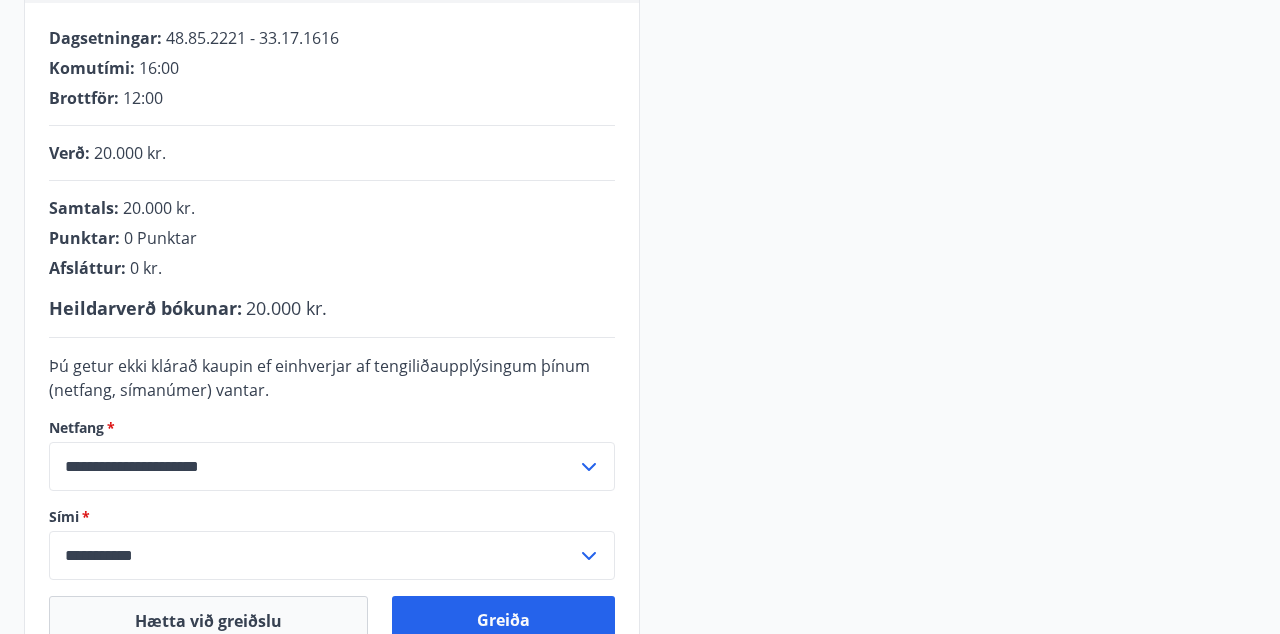 click on "Greiða" at bounding box center [503, 620] 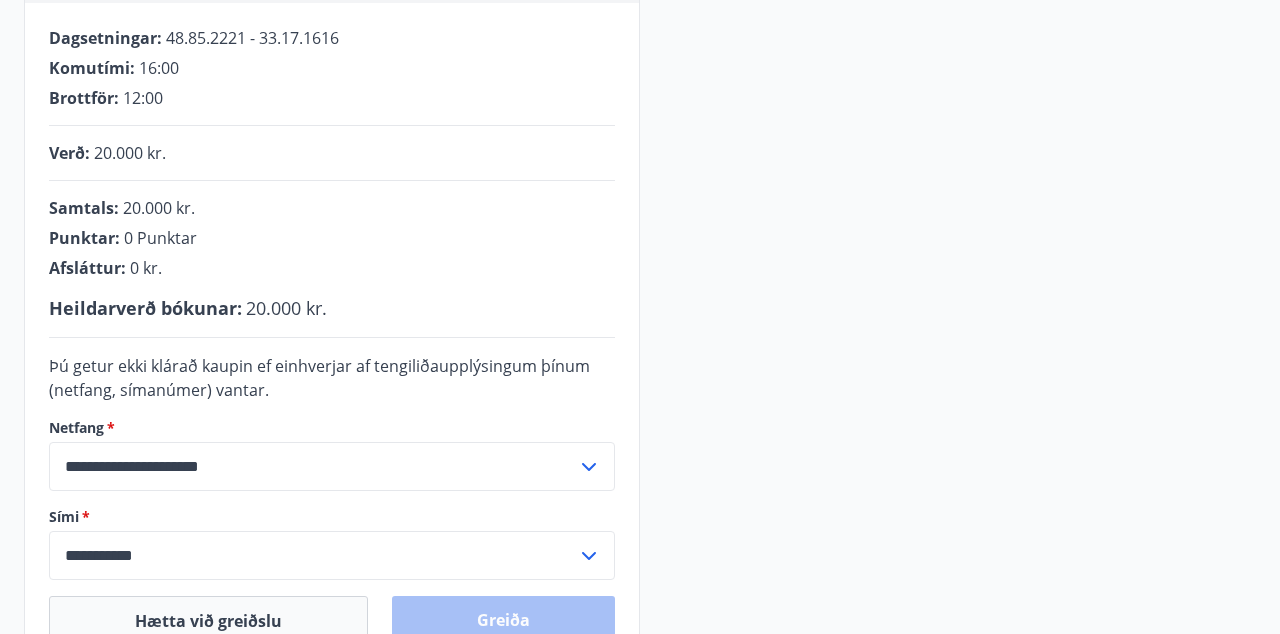 scroll, scrollTop: 472, scrollLeft: 0, axis: vertical 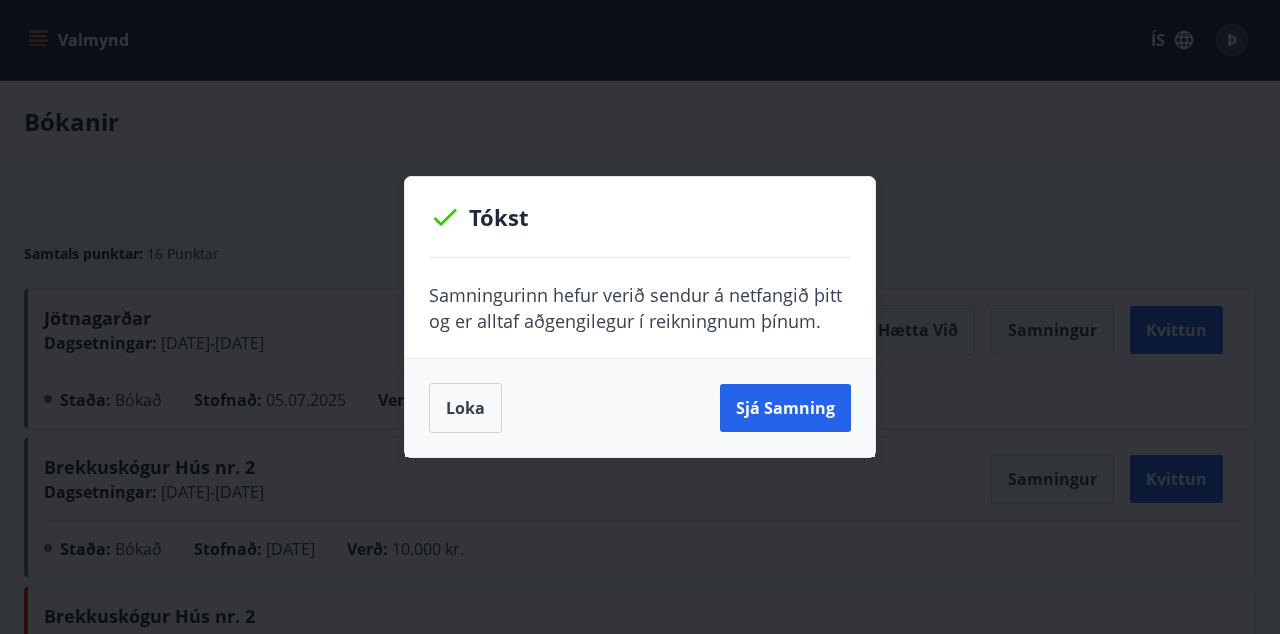 click on "Sjá samning" at bounding box center [785, 408] 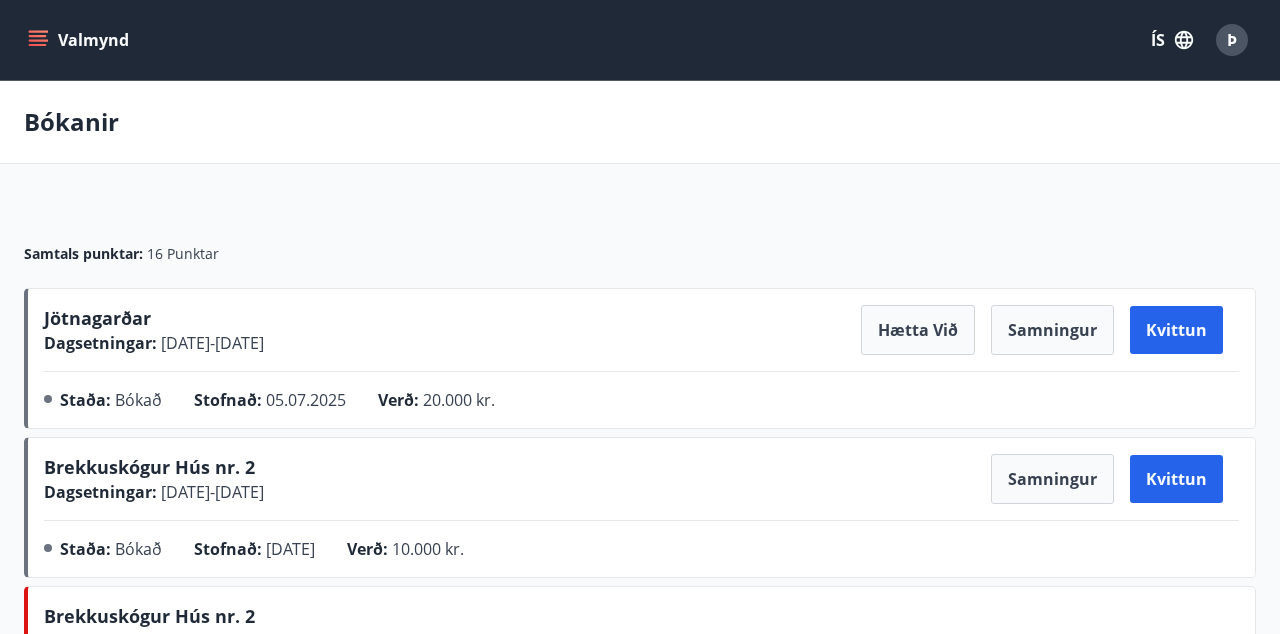 click on "Þ" at bounding box center (1232, 40) 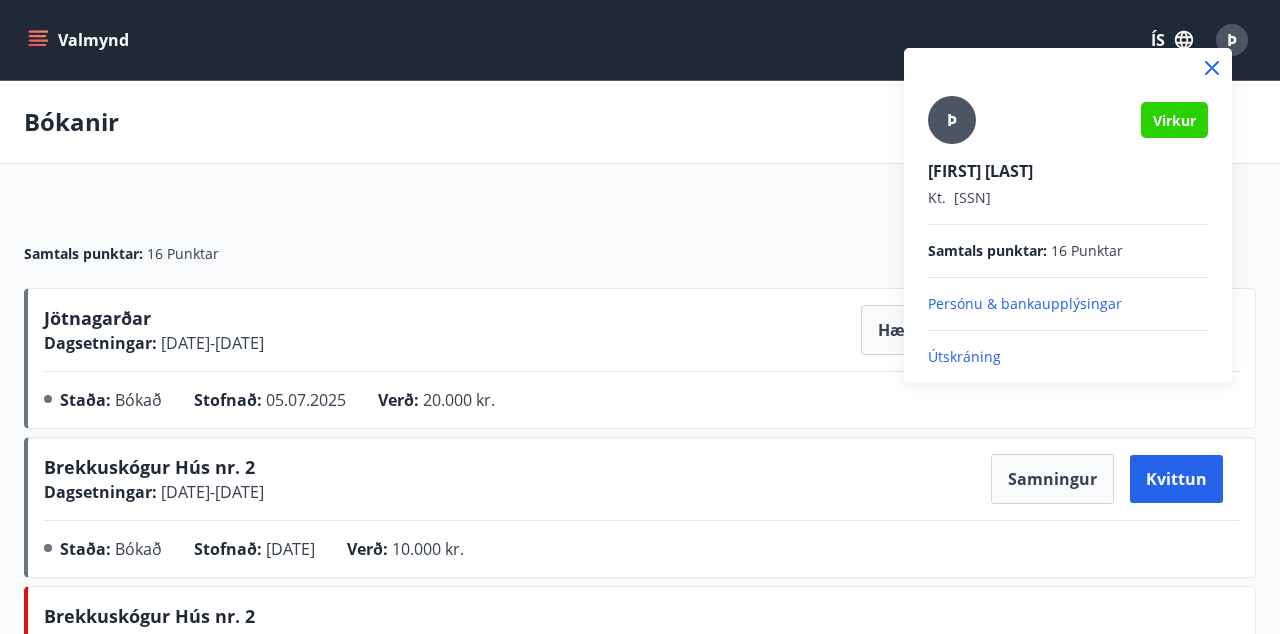 click on "Útskráning" at bounding box center (1068, 304) 